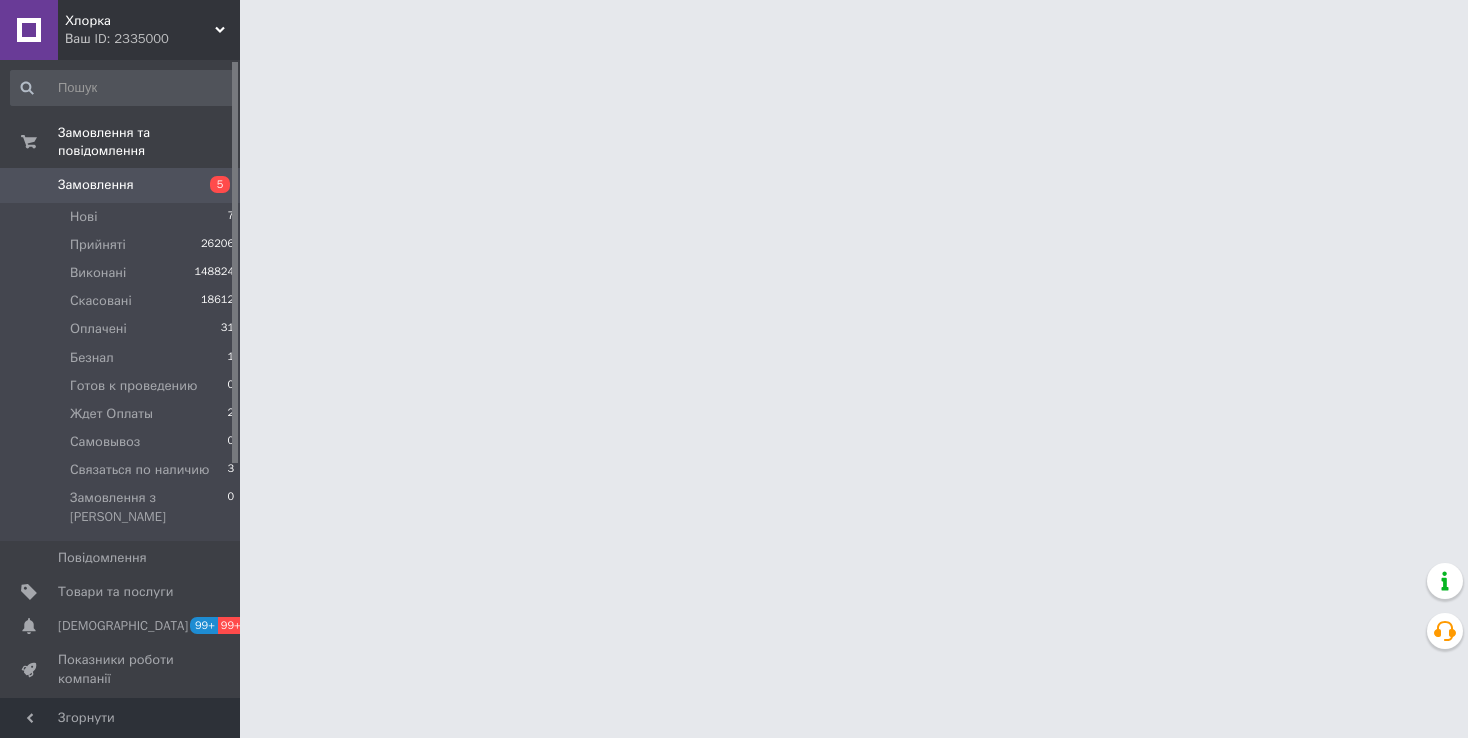 scroll, scrollTop: 0, scrollLeft: 0, axis: both 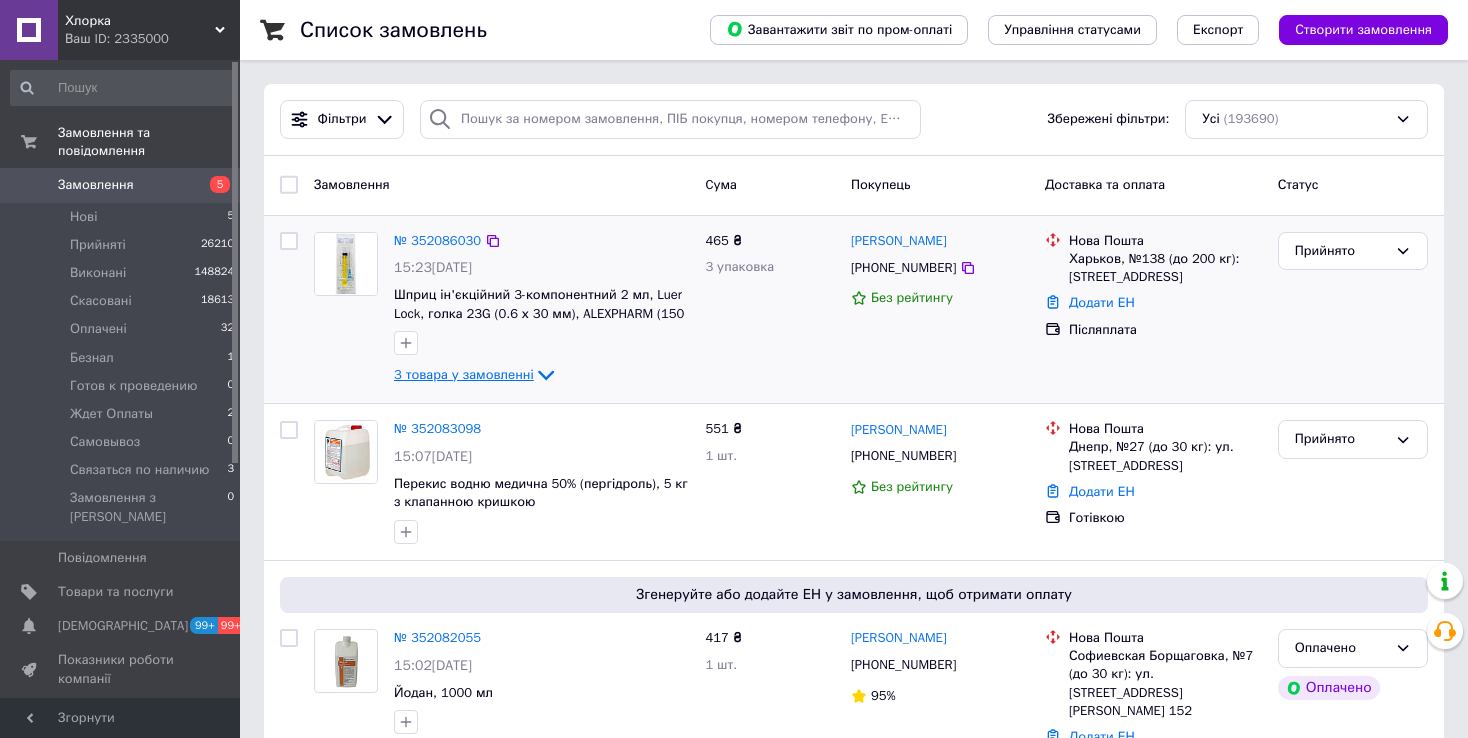 click on "3 товара у замовленні" at bounding box center [464, 374] 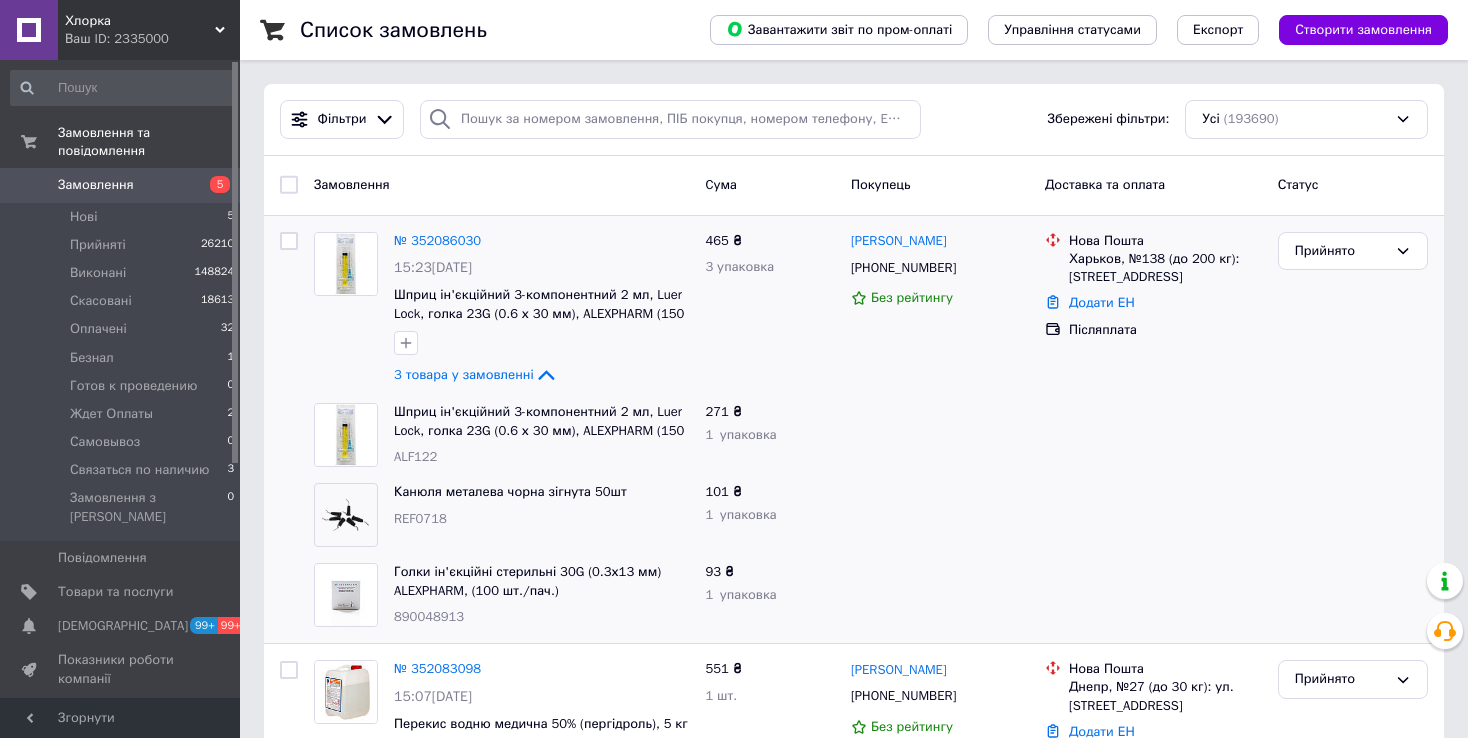 scroll, scrollTop: 300, scrollLeft: 0, axis: vertical 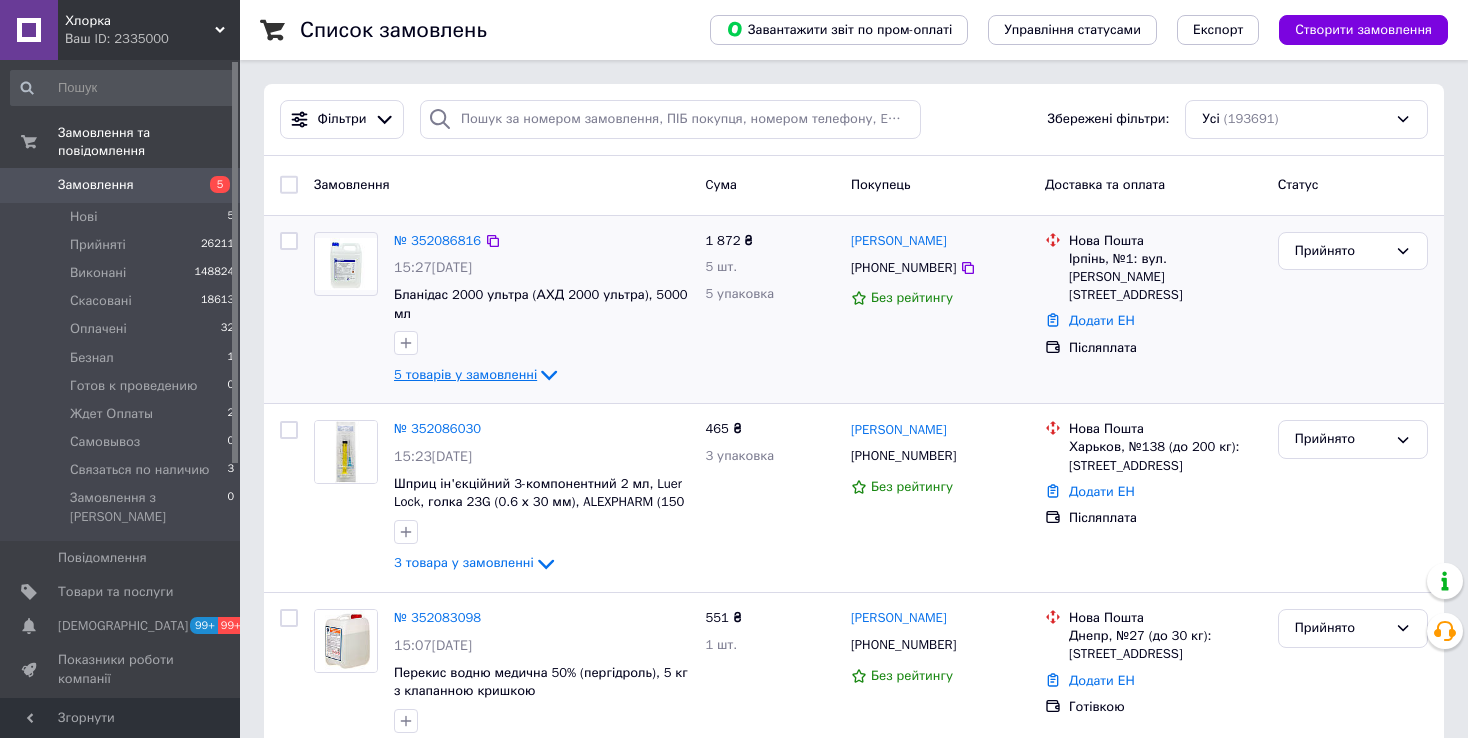 click on "5 товарів у замовленні" at bounding box center [465, 374] 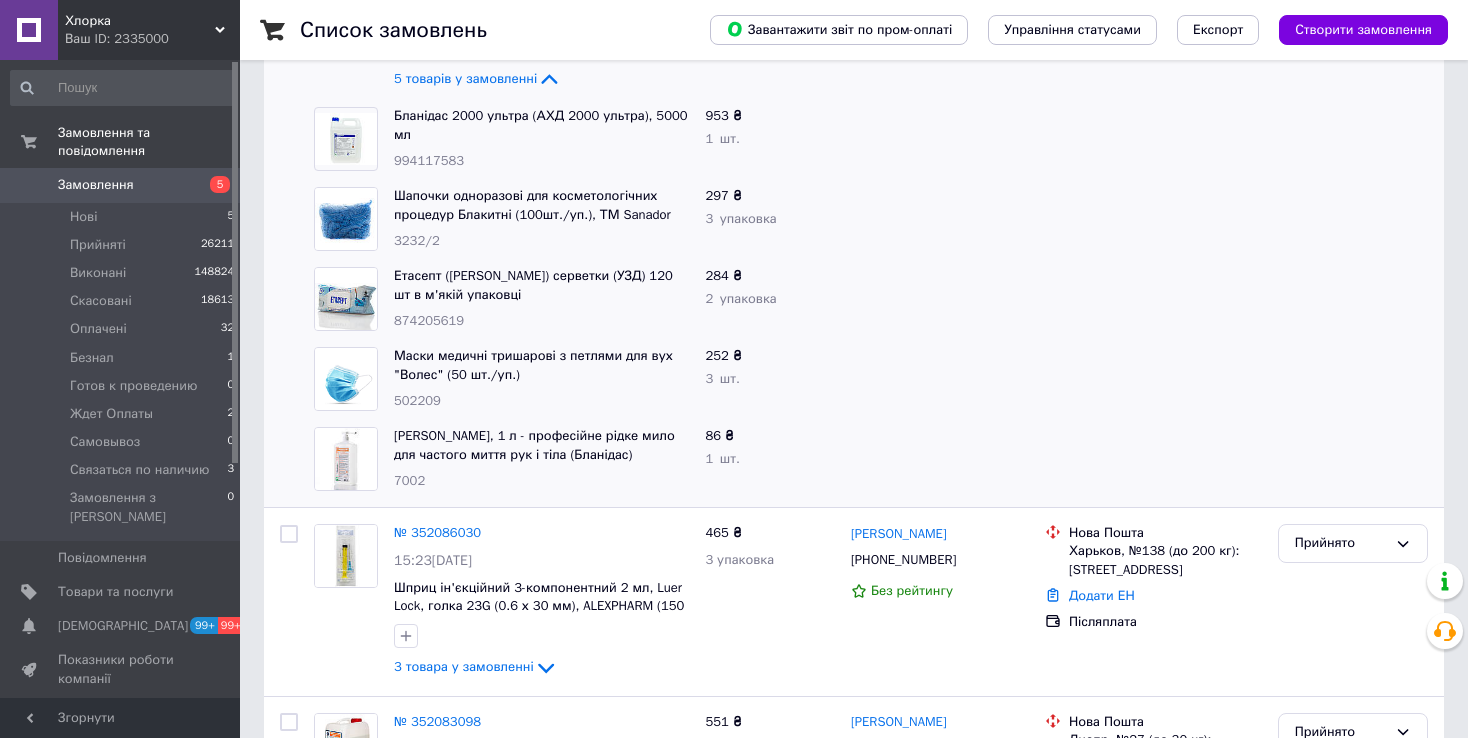 scroll, scrollTop: 300, scrollLeft: 0, axis: vertical 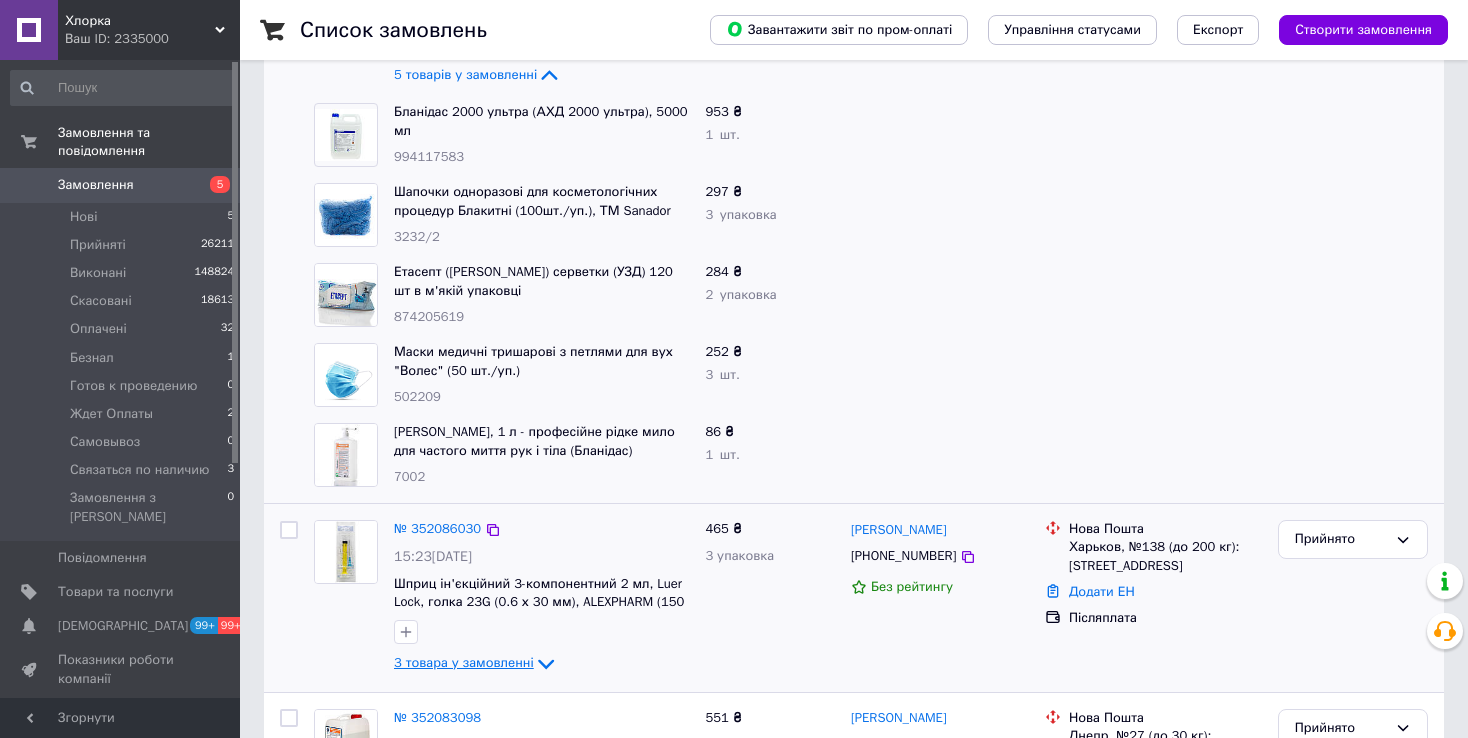 click on "3 товара у замовленні" at bounding box center (464, 663) 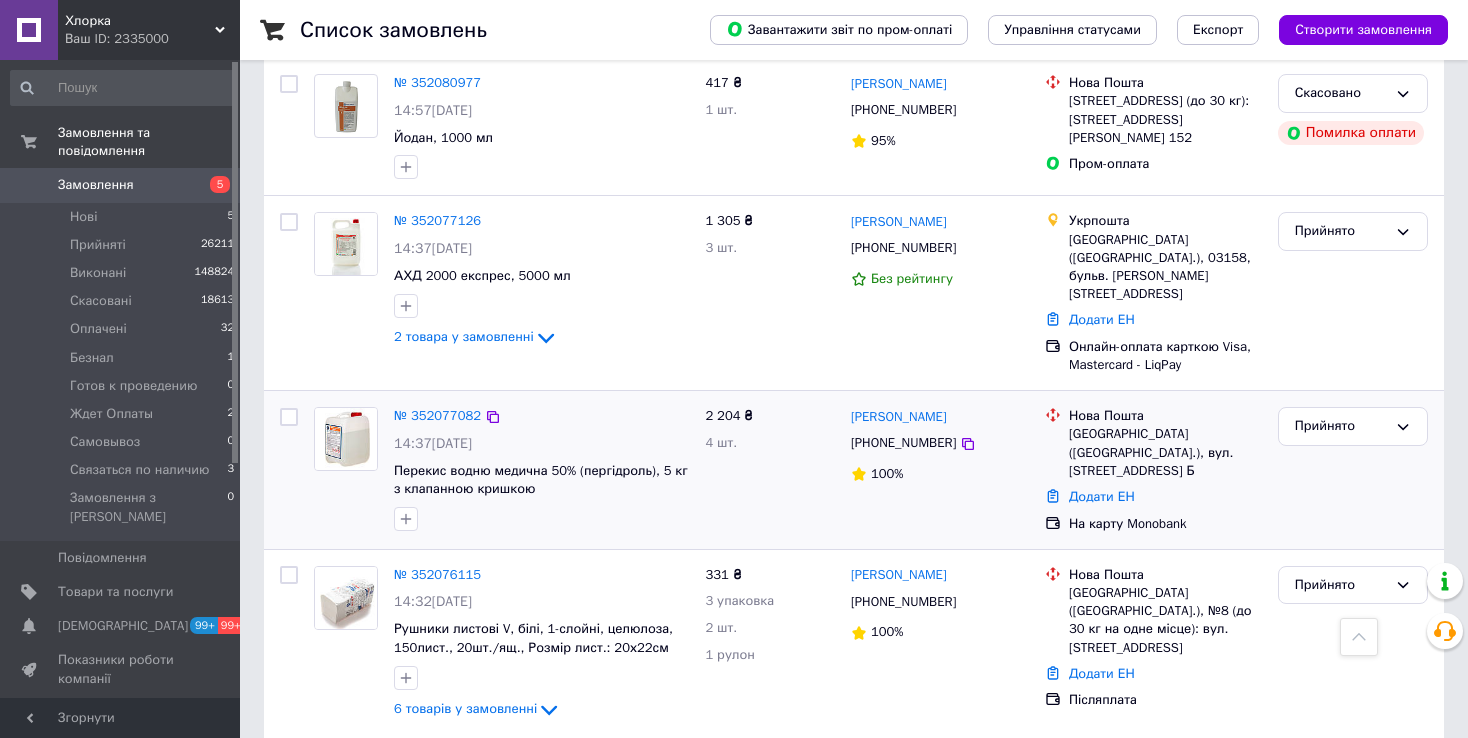 scroll, scrollTop: 1600, scrollLeft: 0, axis: vertical 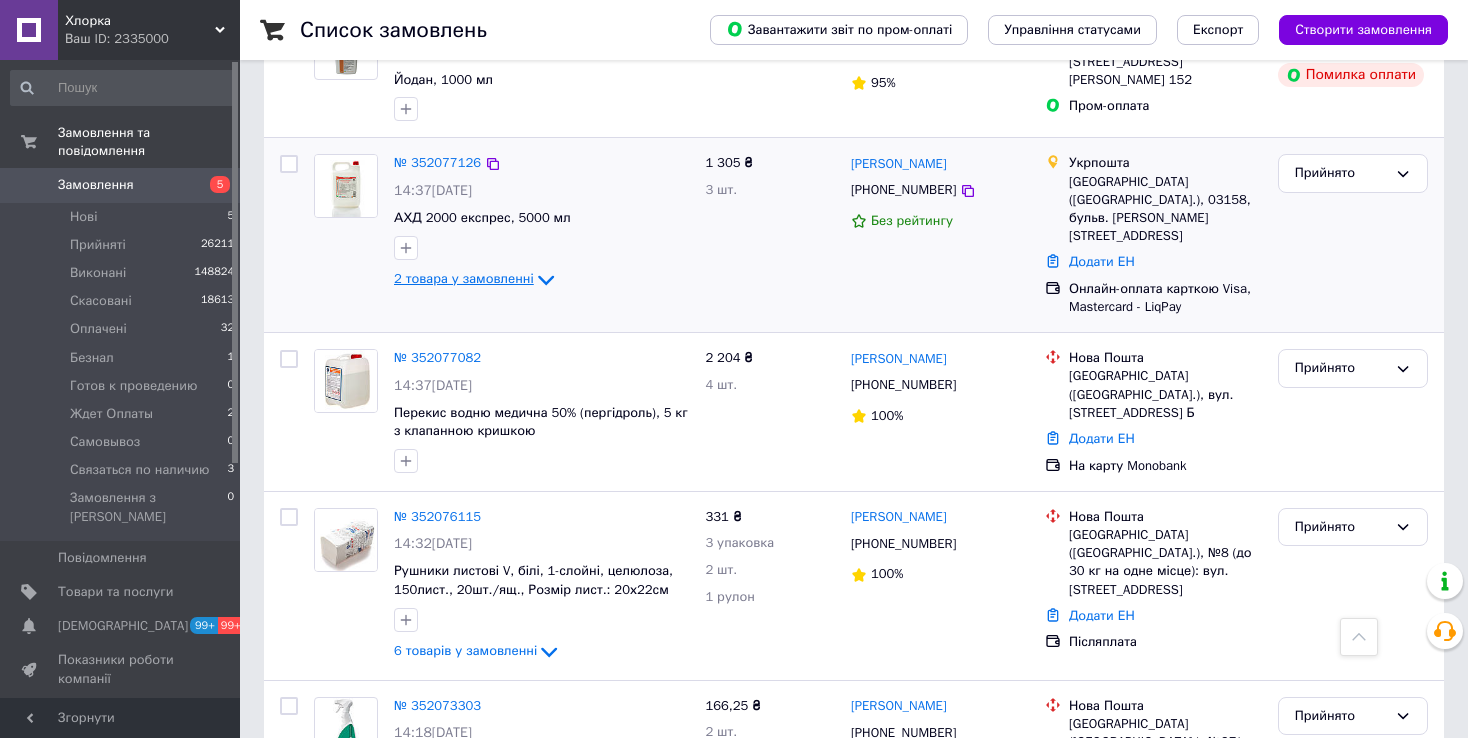 click on "2 товара у замовленні" at bounding box center [464, 278] 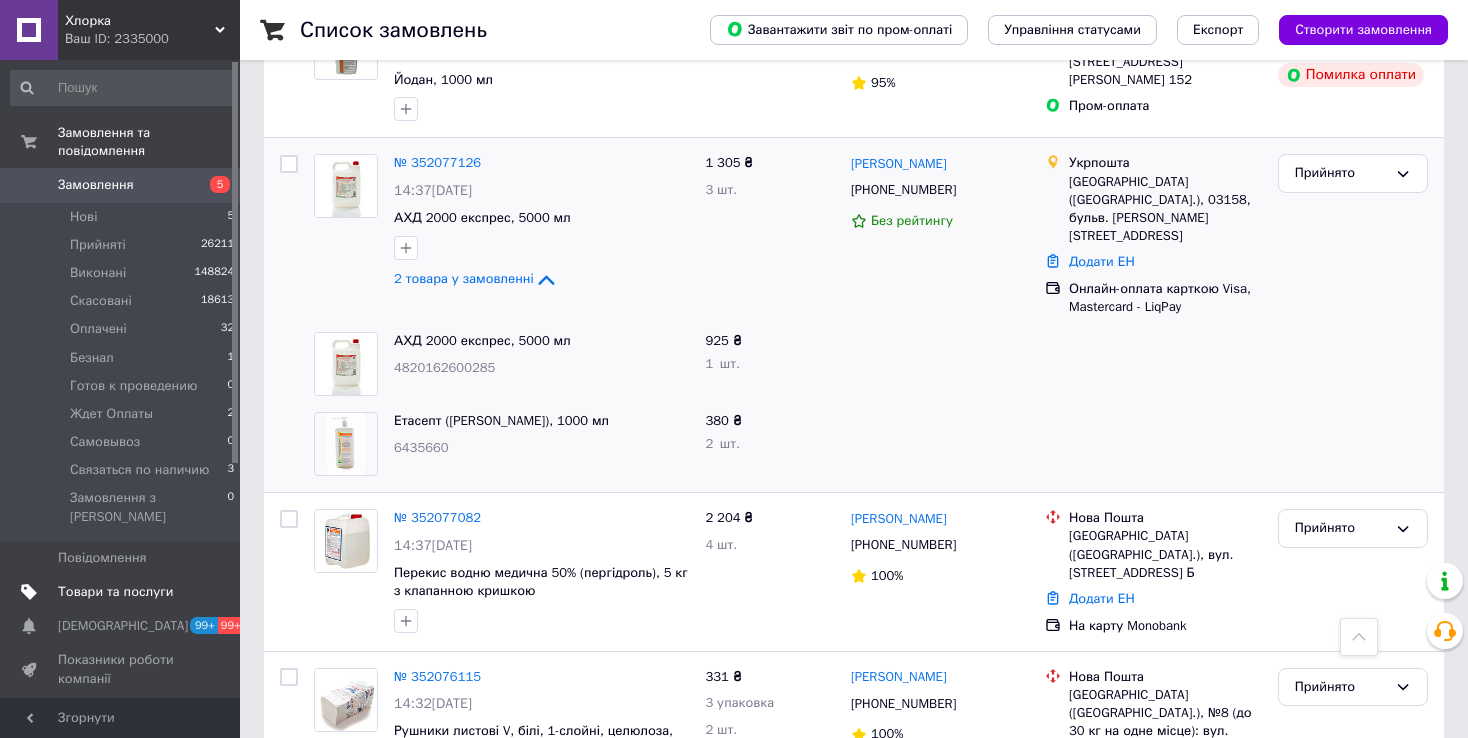 click on "Товари та послуги" at bounding box center (115, 592) 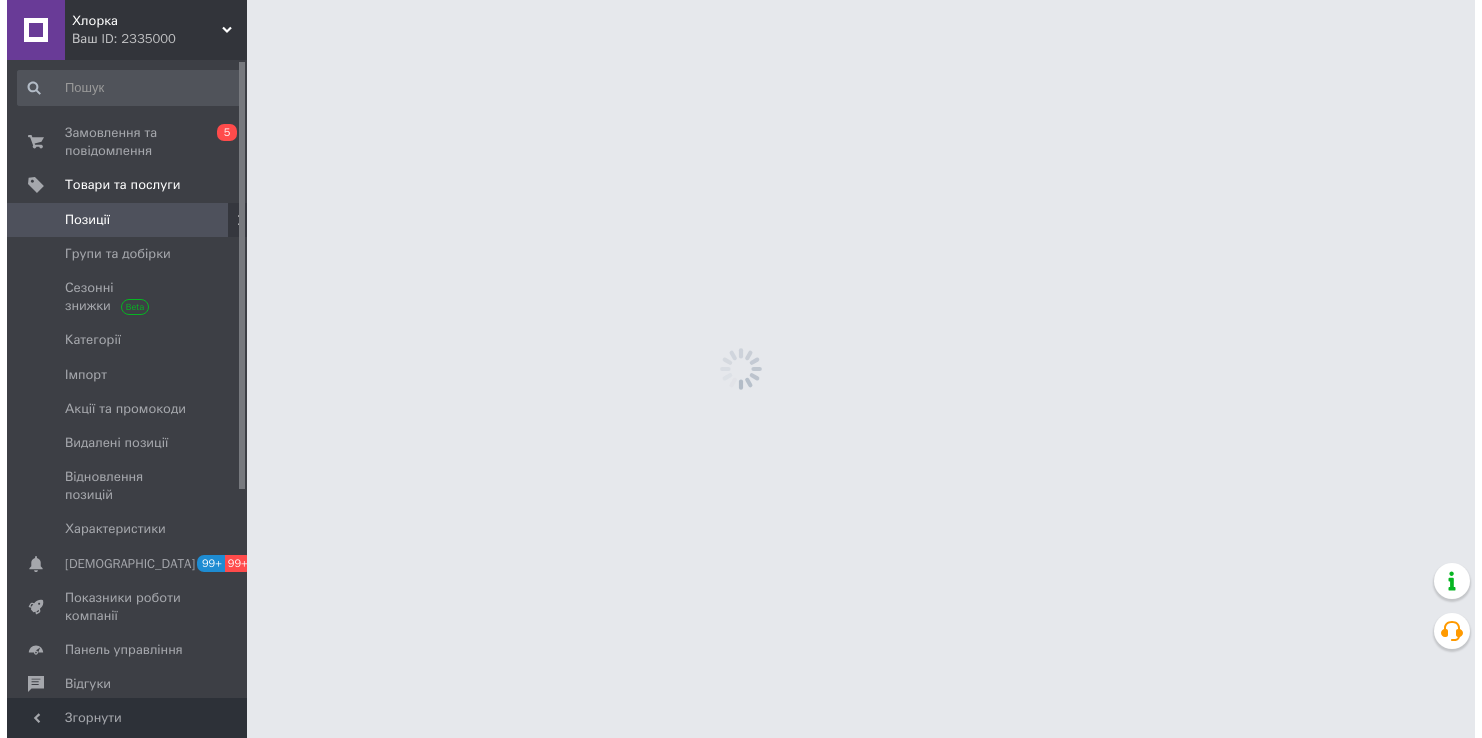 scroll, scrollTop: 0, scrollLeft: 0, axis: both 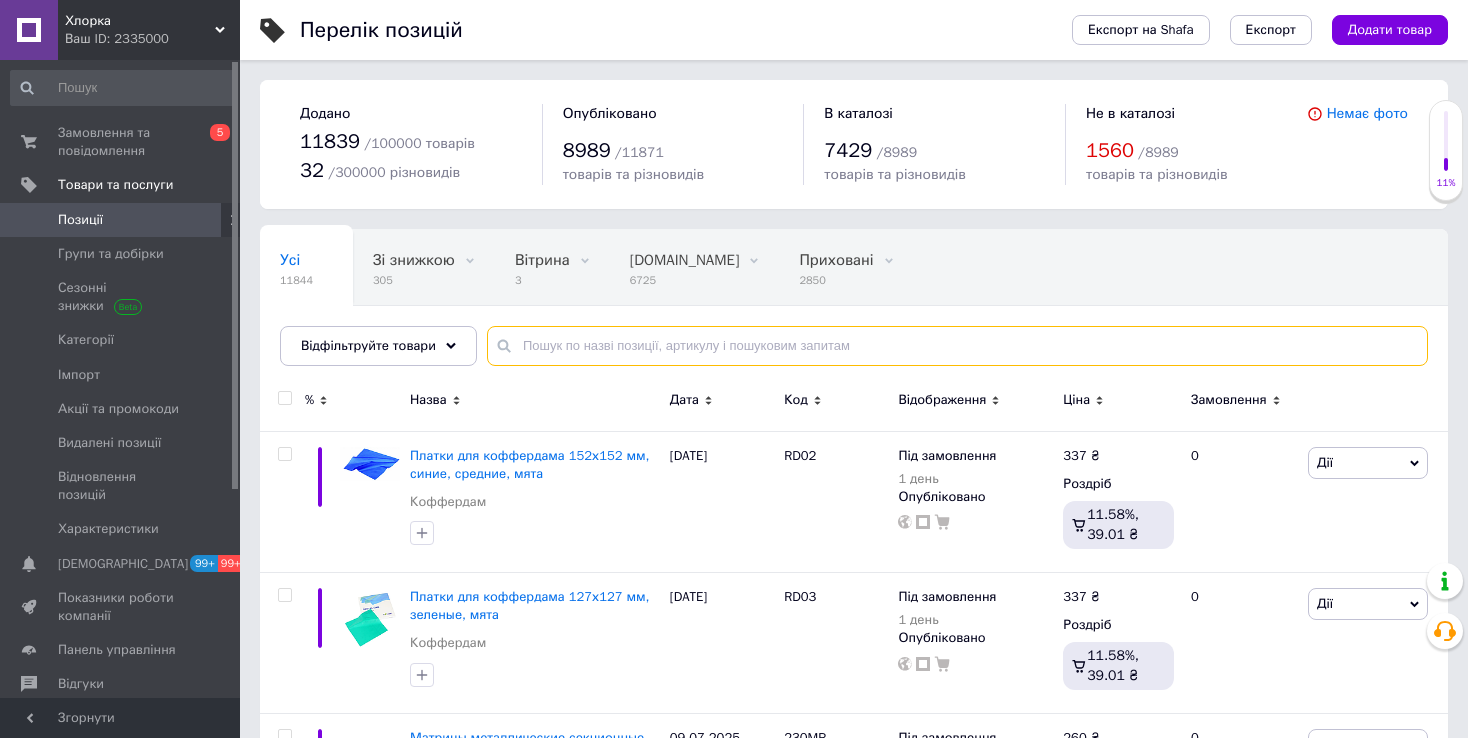click at bounding box center (957, 346) 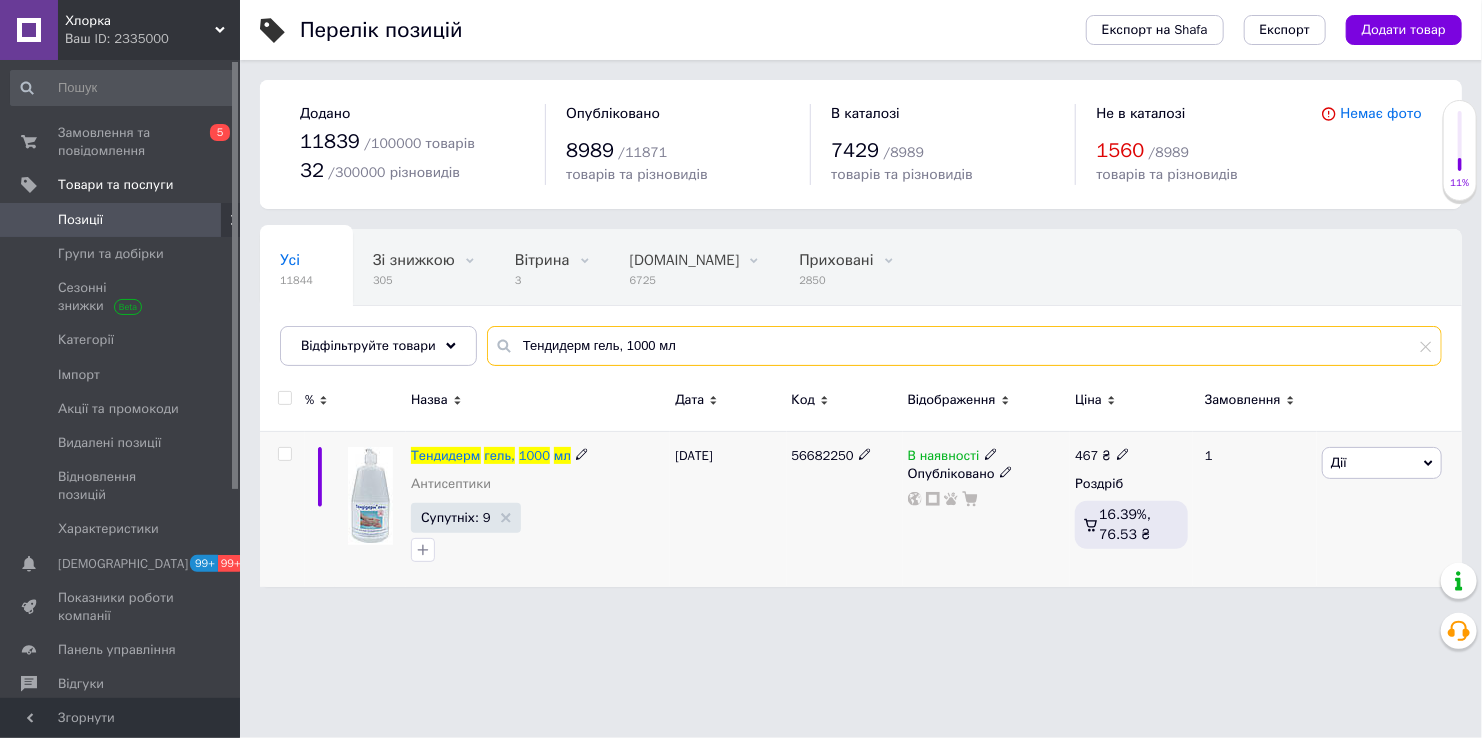 type on "Тендидерм гель, 1000 мл" 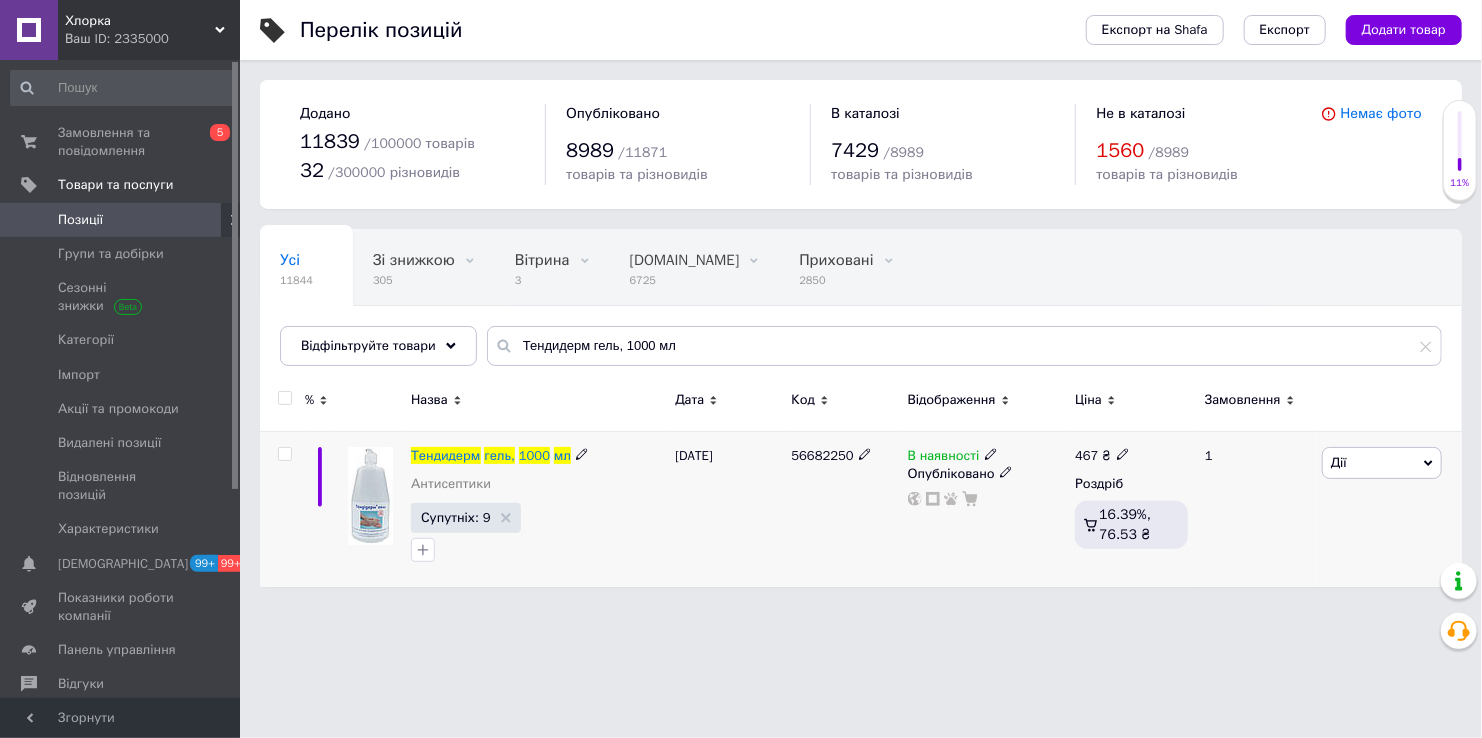click 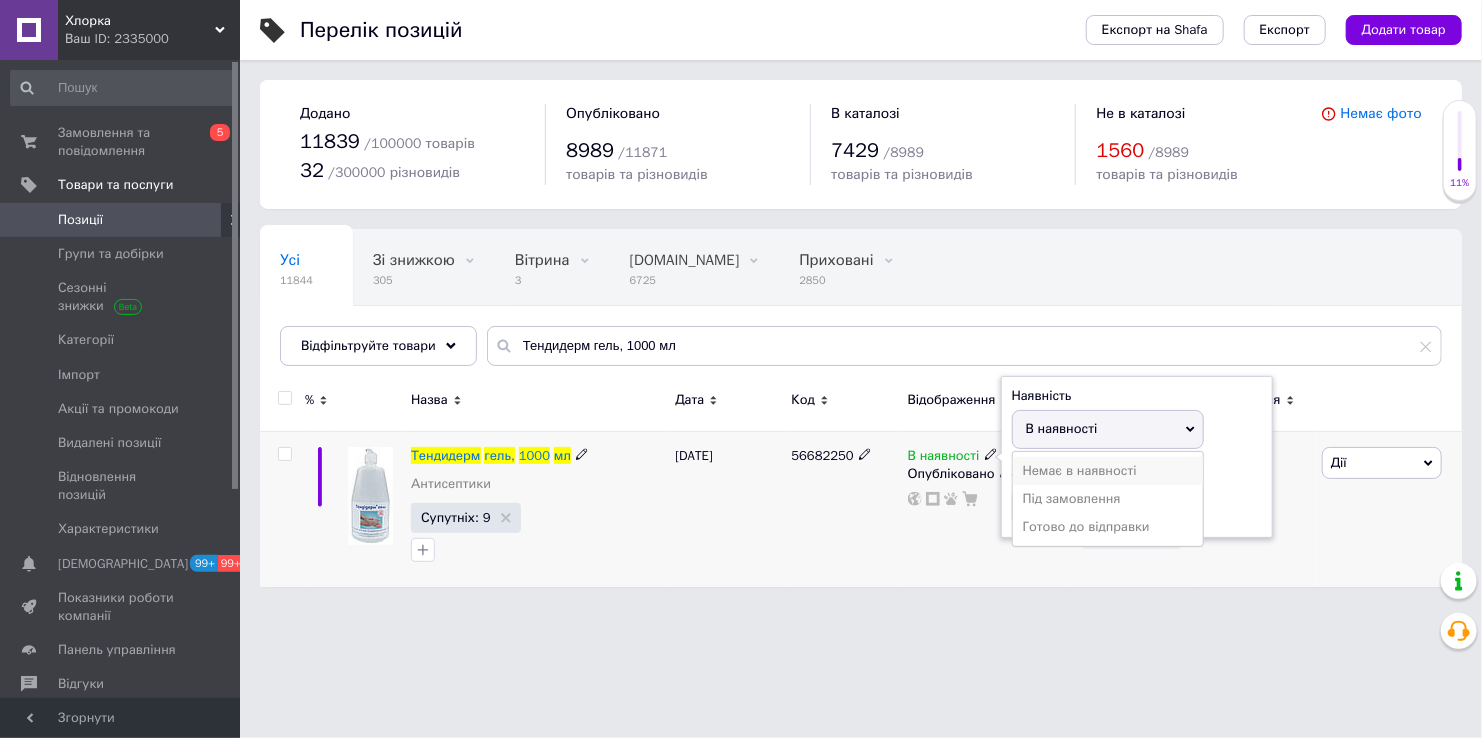 click on "Немає в наявності" at bounding box center [1108, 471] 